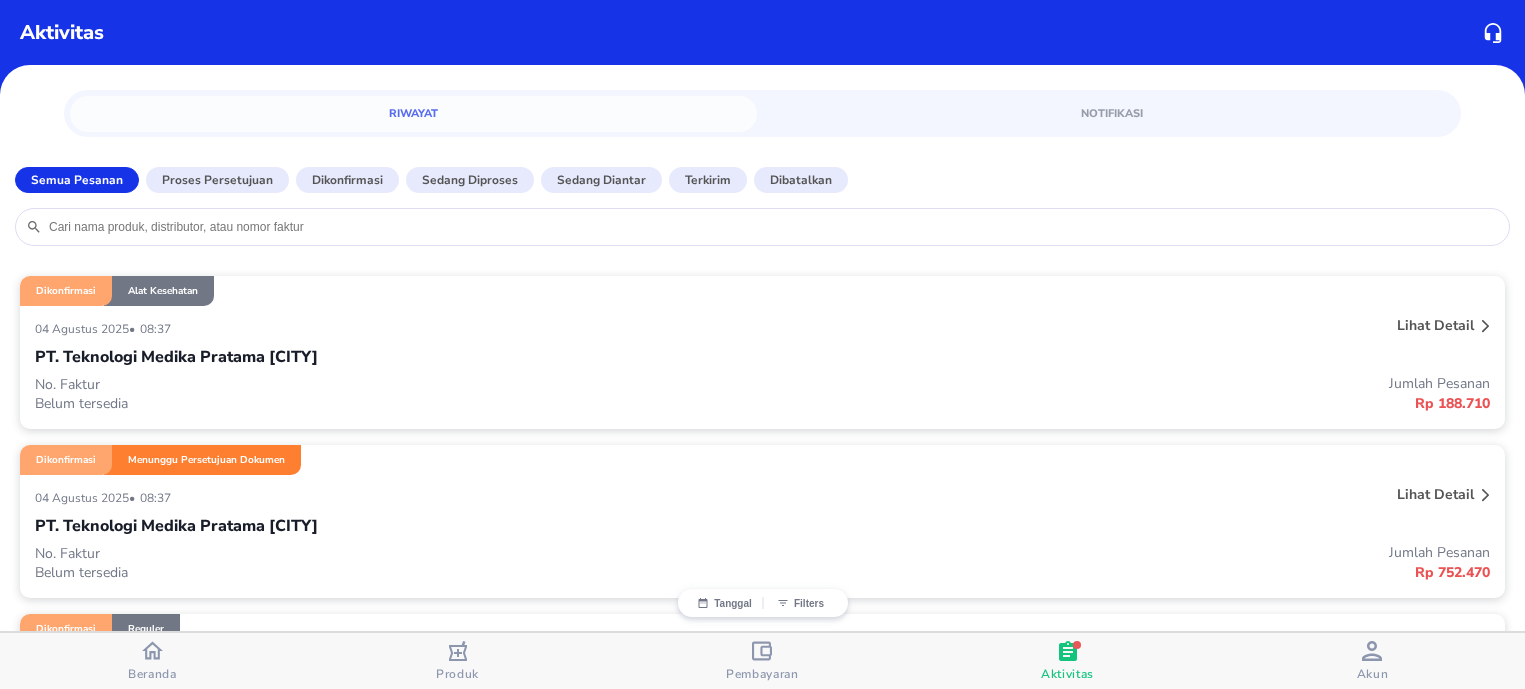 scroll, scrollTop: 0, scrollLeft: 0, axis: both 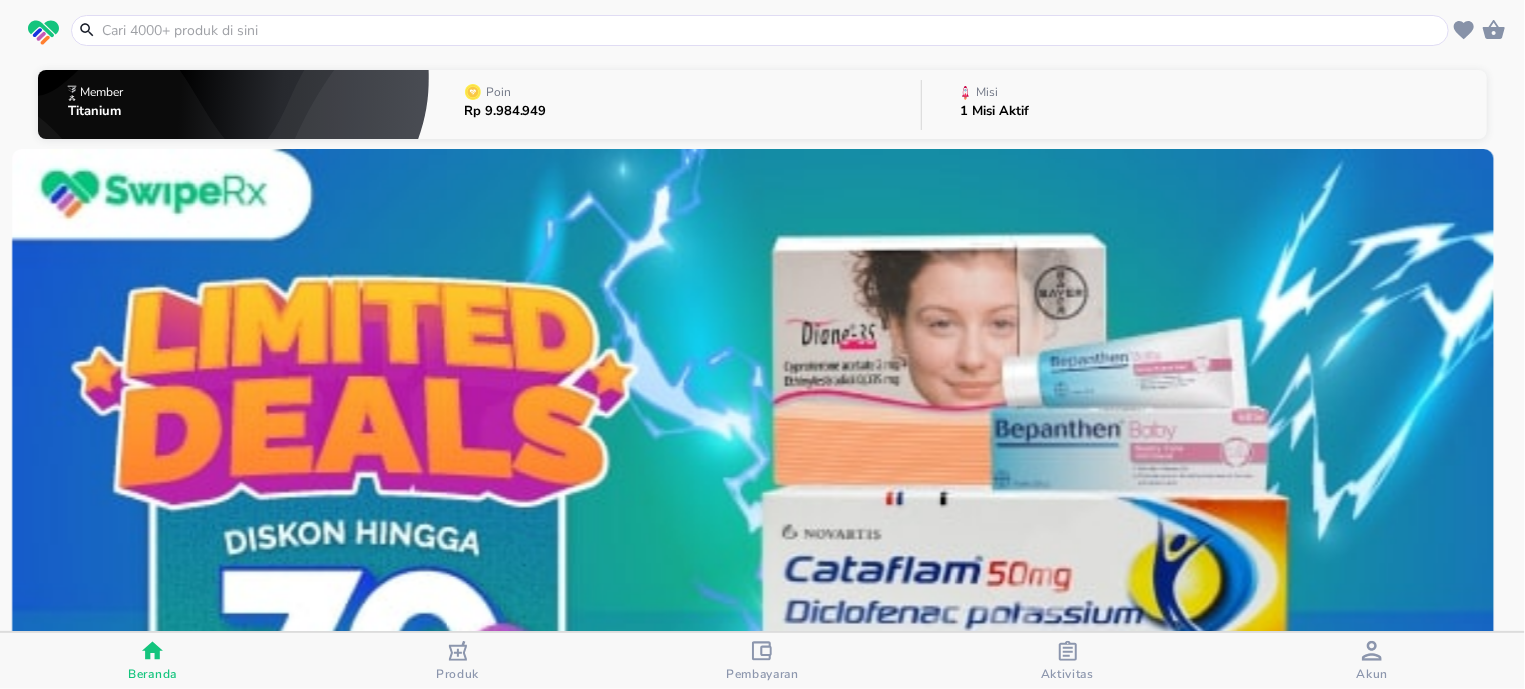 click at bounding box center (1068, 653) 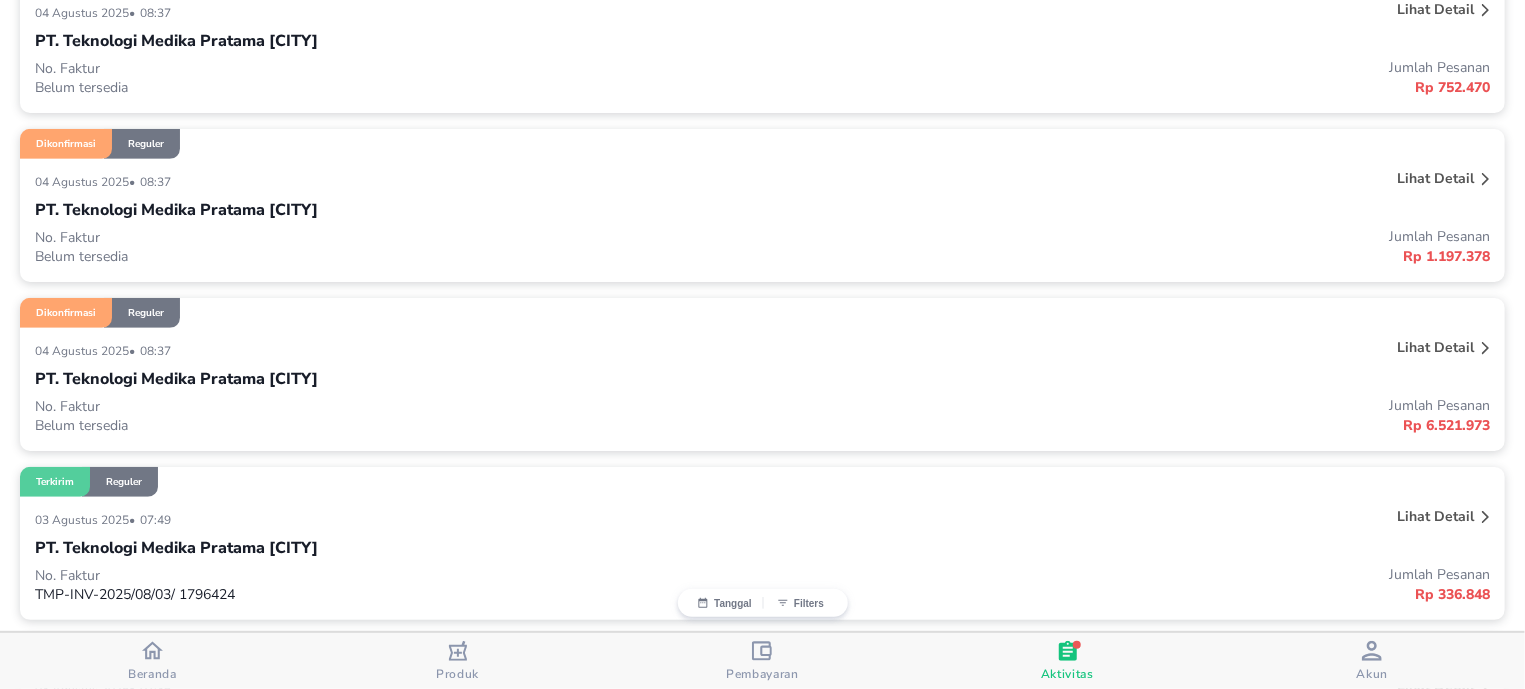scroll, scrollTop: 509, scrollLeft: 0, axis: vertical 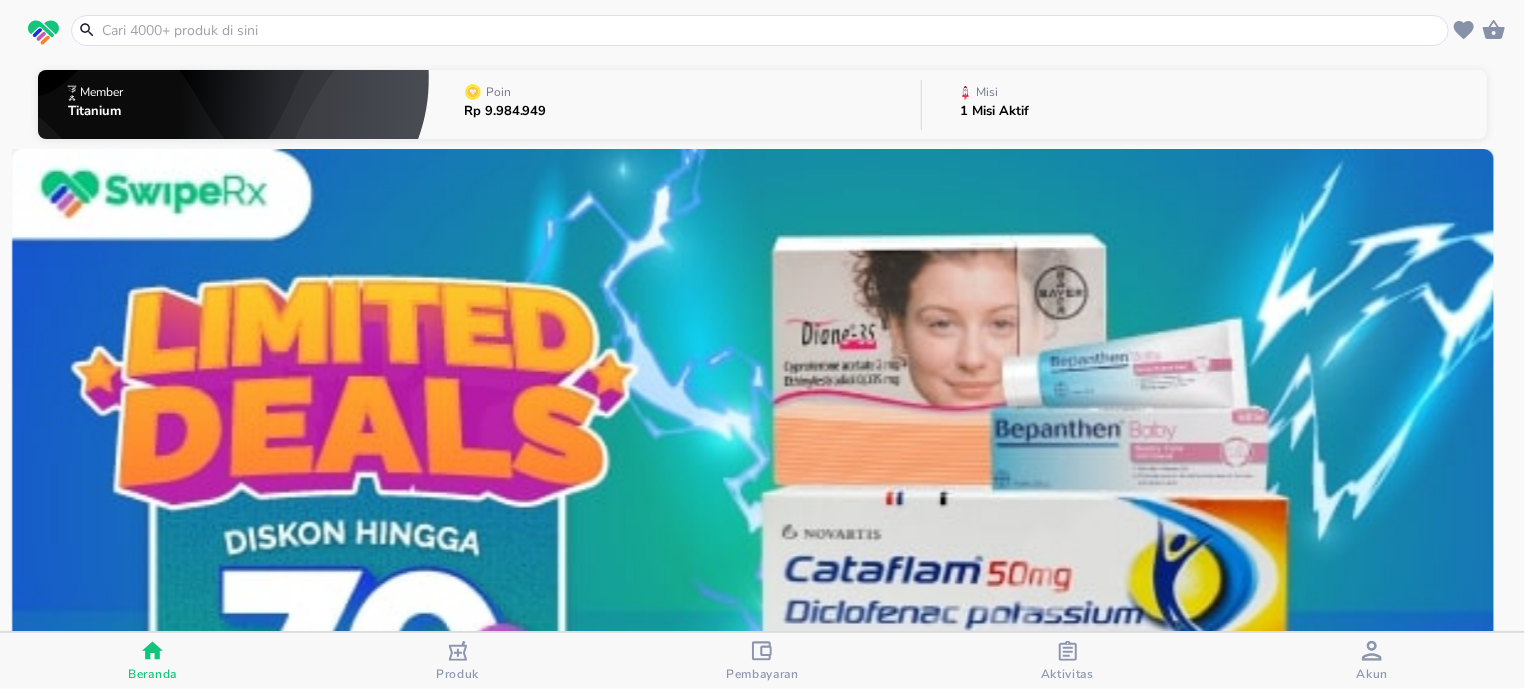 click on "1   Misi Aktif" at bounding box center [994, 111] 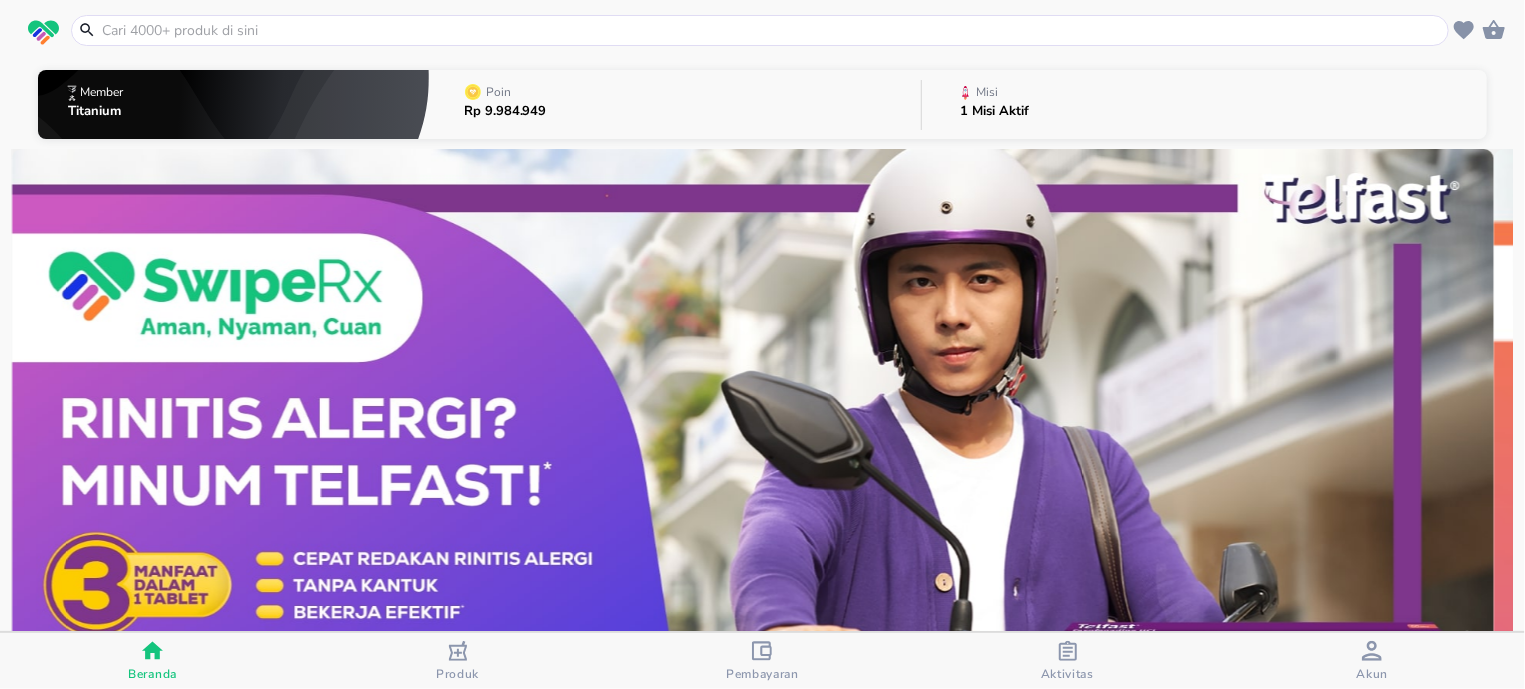 click at bounding box center (762, 30) 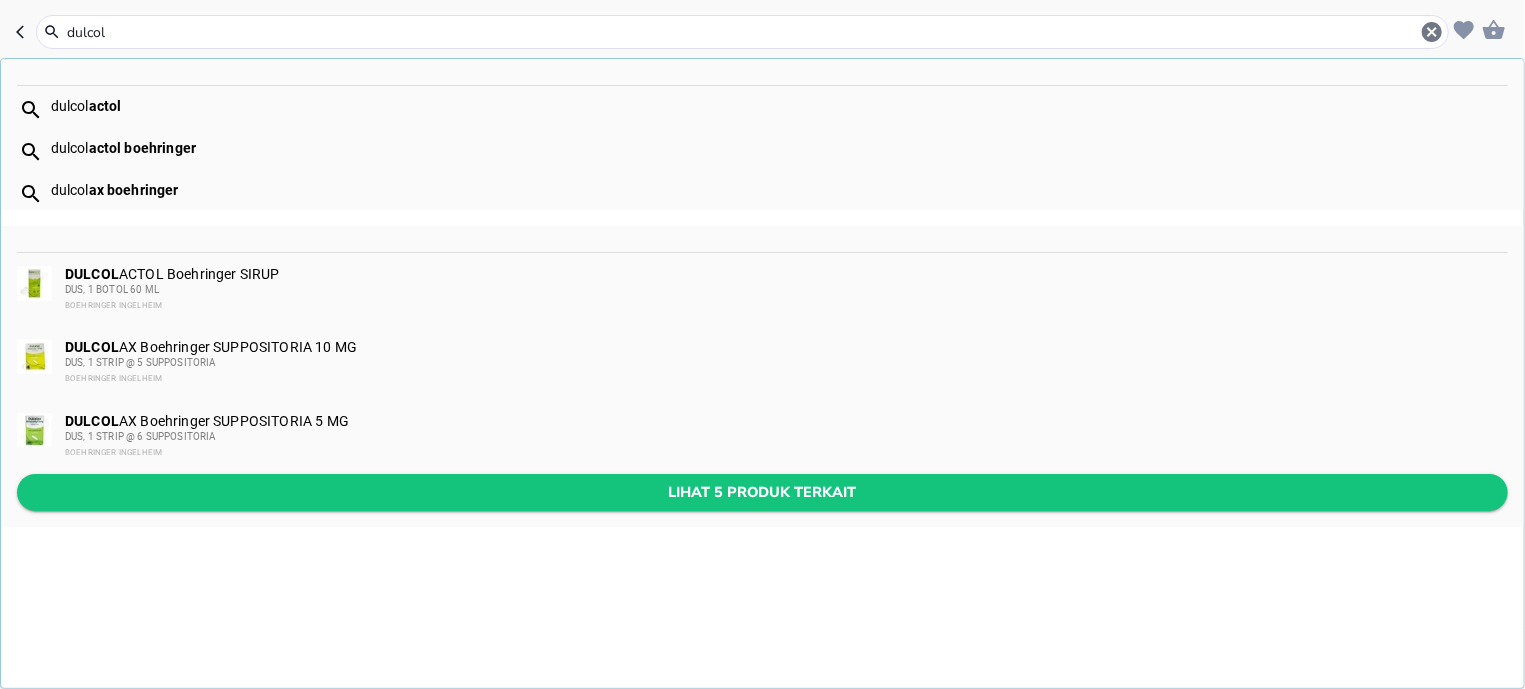 type on "dulcol" 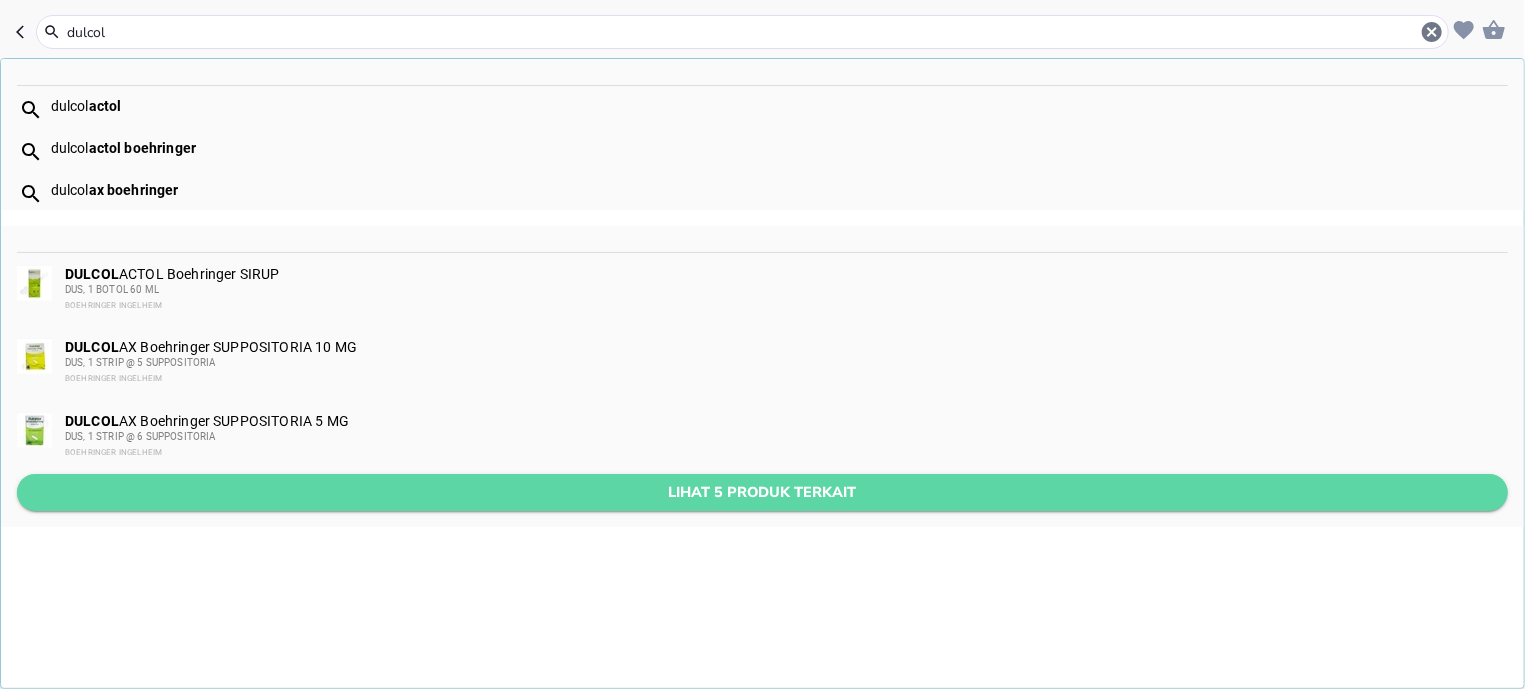 click on "Lihat 5 produk terkait" at bounding box center [762, 492] 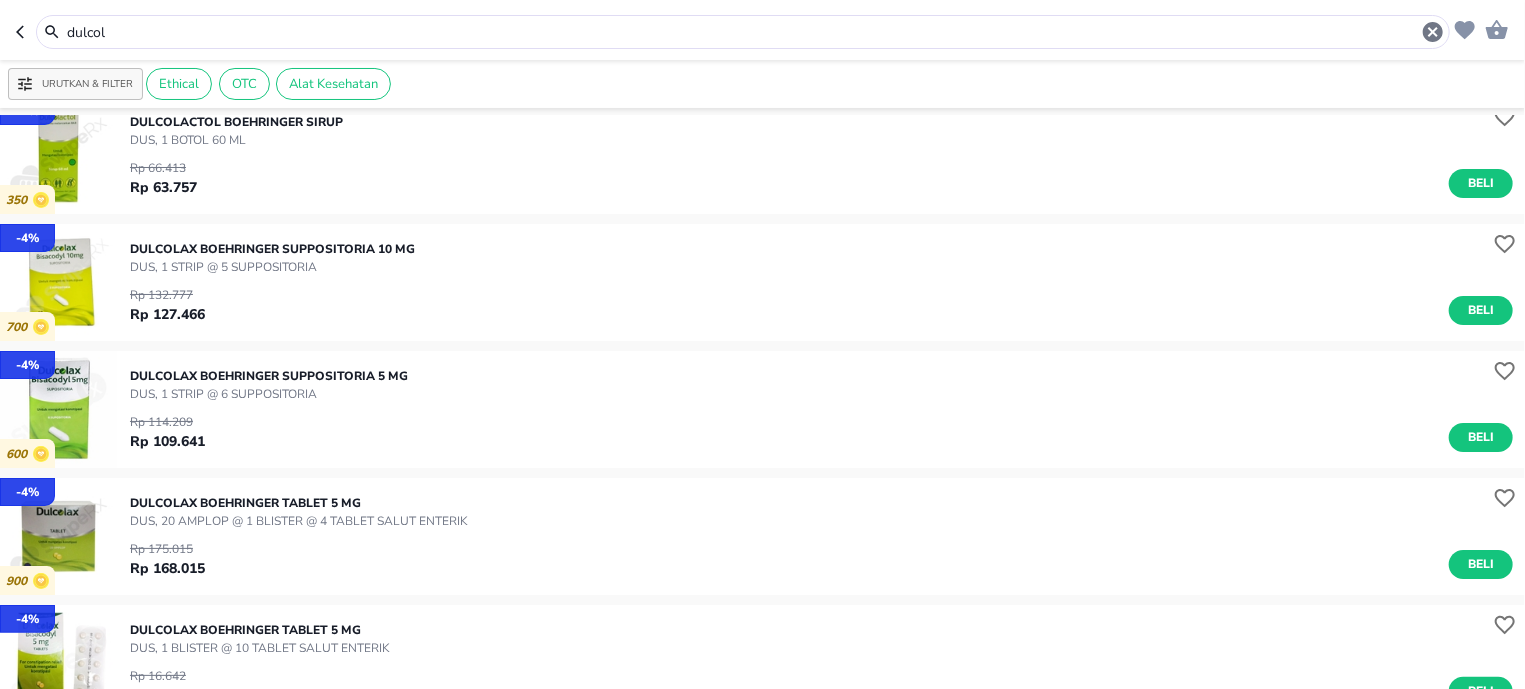 scroll, scrollTop: 0, scrollLeft: 0, axis: both 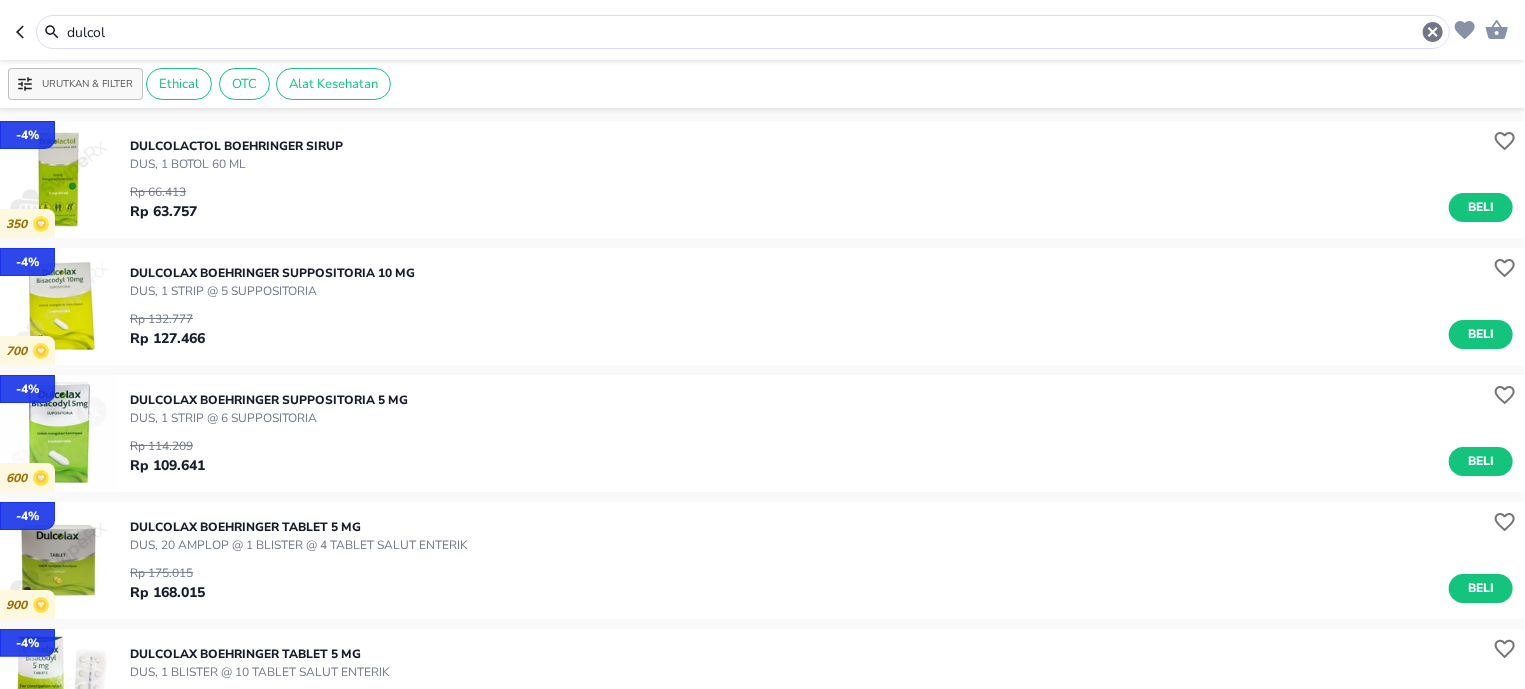 click 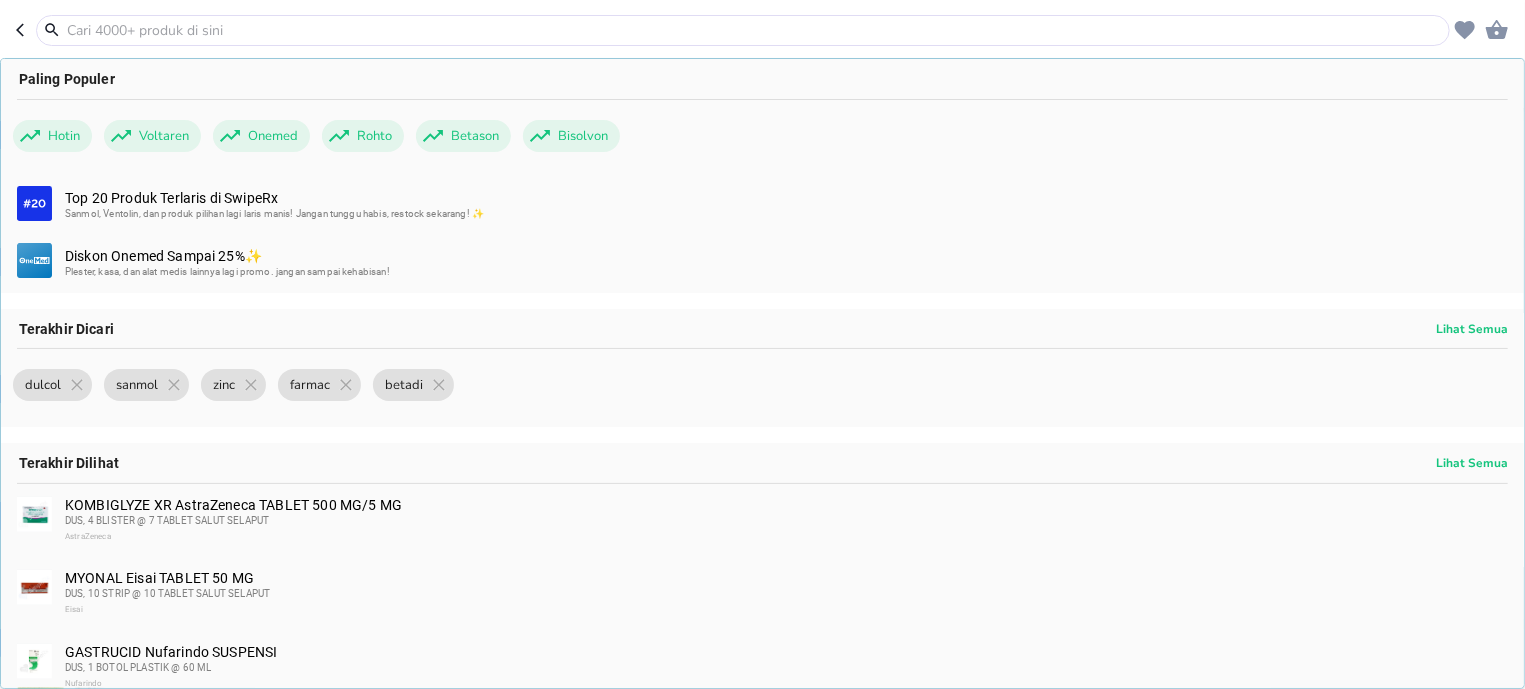 click 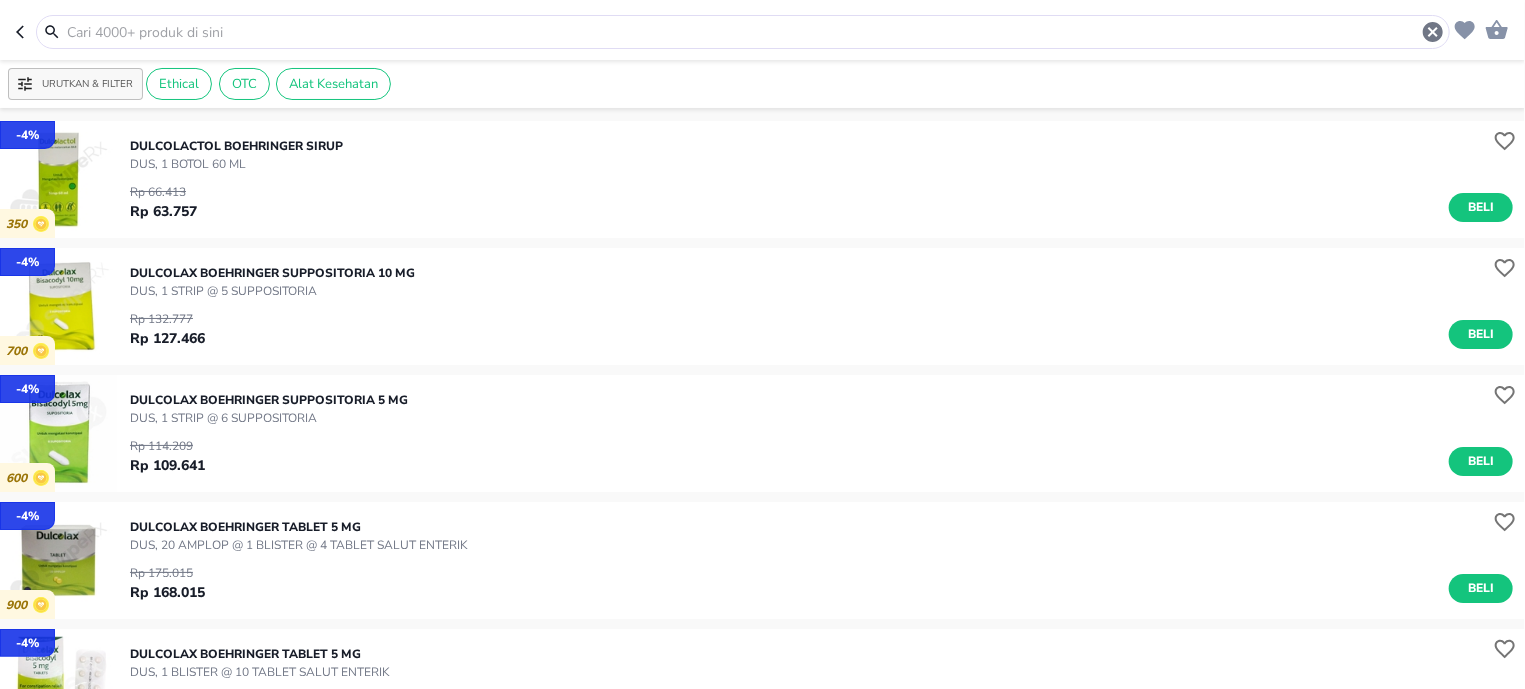 type on "dulcol" 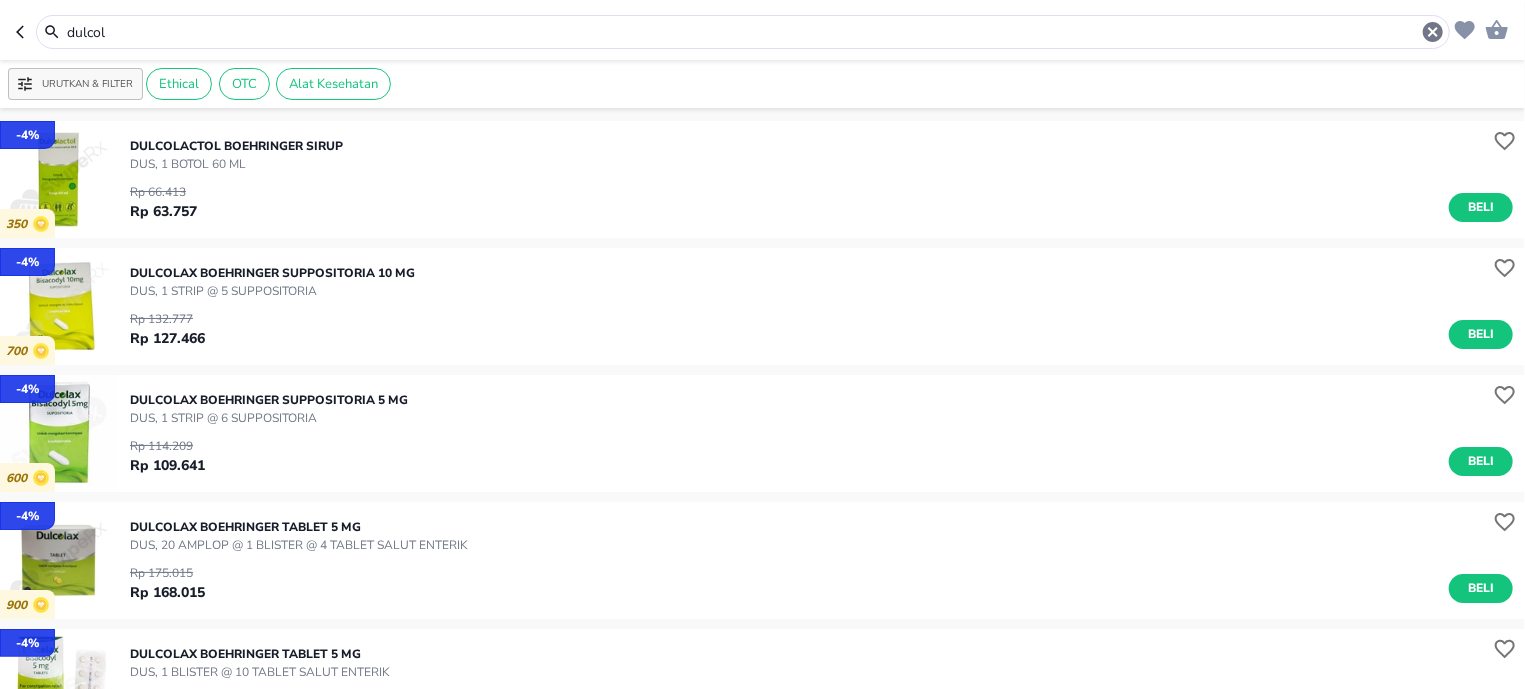 click on "dulcol" at bounding box center (762, 30) 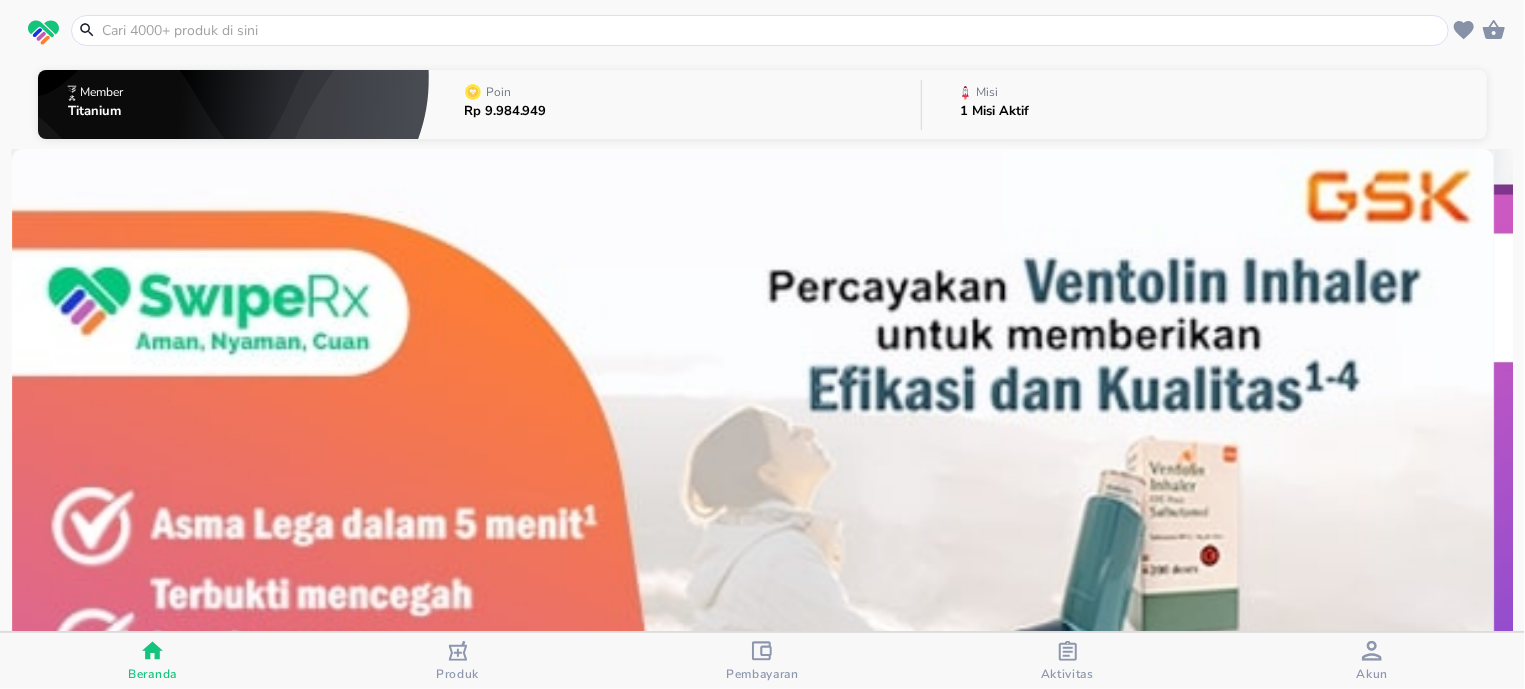 click on "Poin Rp 9.984.949" at bounding box center (505, 105) 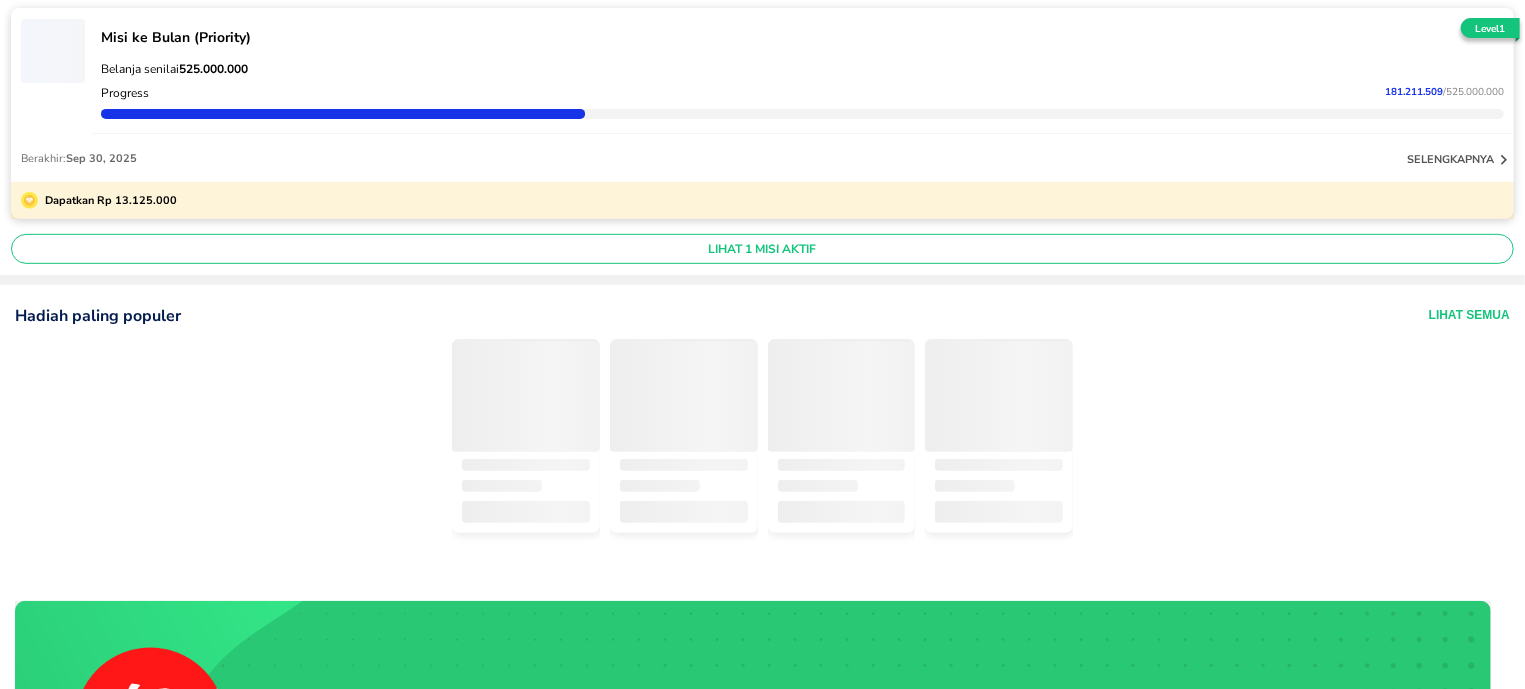 scroll, scrollTop: 0, scrollLeft: 0, axis: both 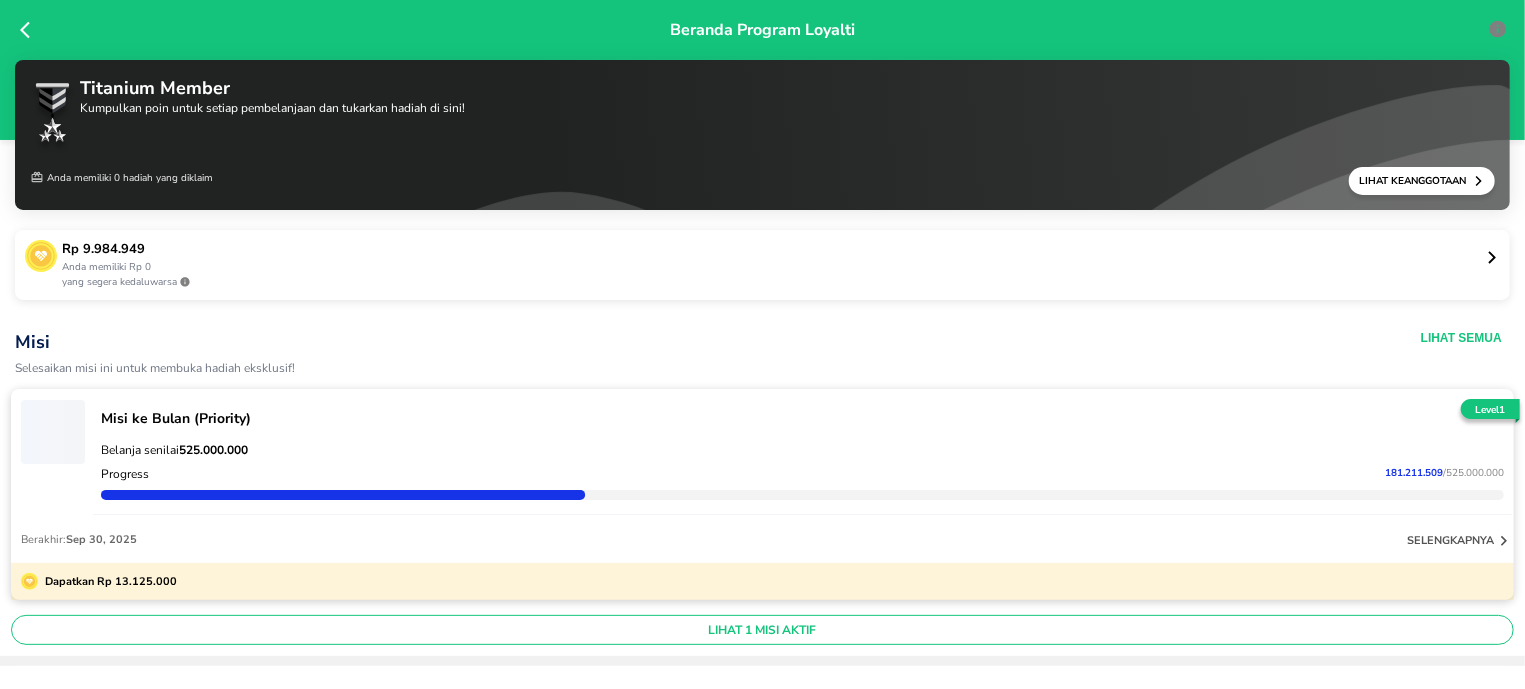 click on "Rp 9.984.949" at bounding box center (773, 250) 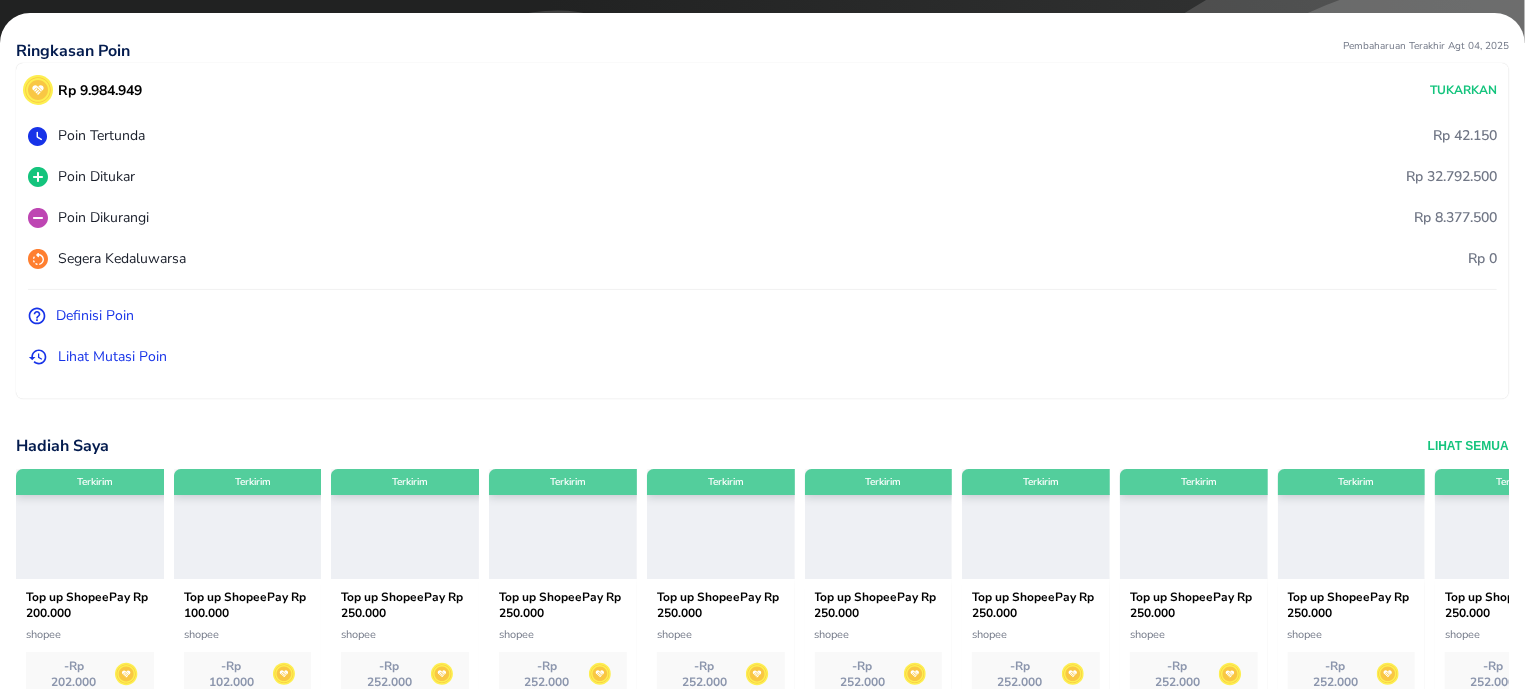scroll, scrollTop: 127, scrollLeft: 0, axis: vertical 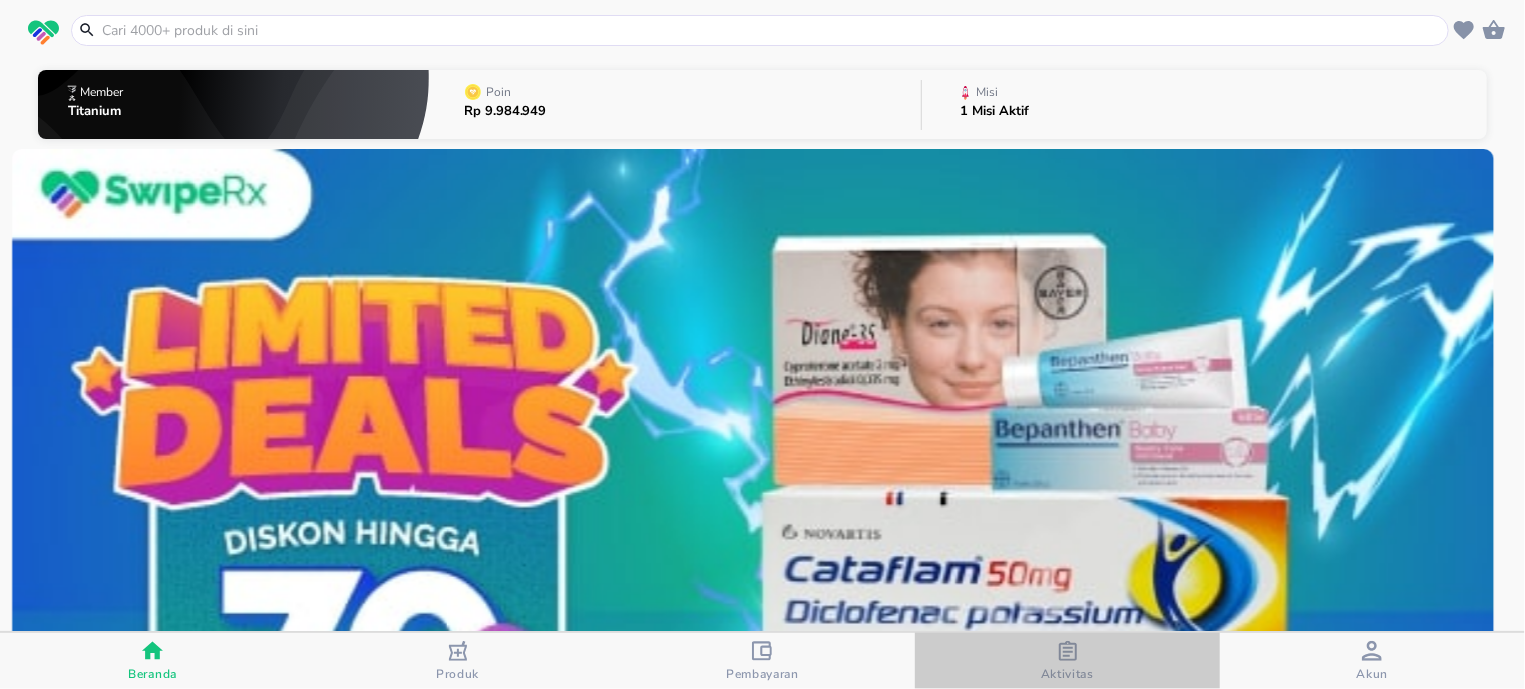 click on "Aktivitas" at bounding box center (1067, 661) 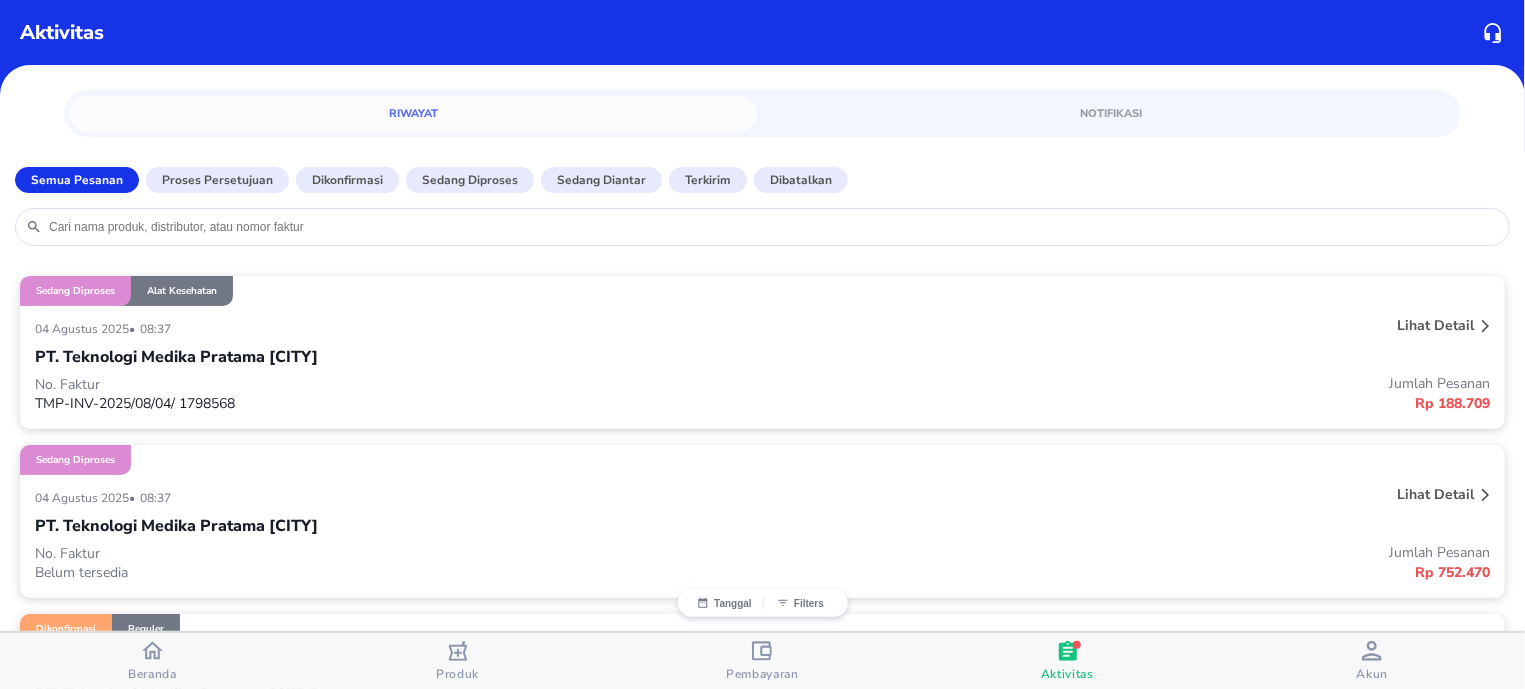 click at bounding box center (773, 227) 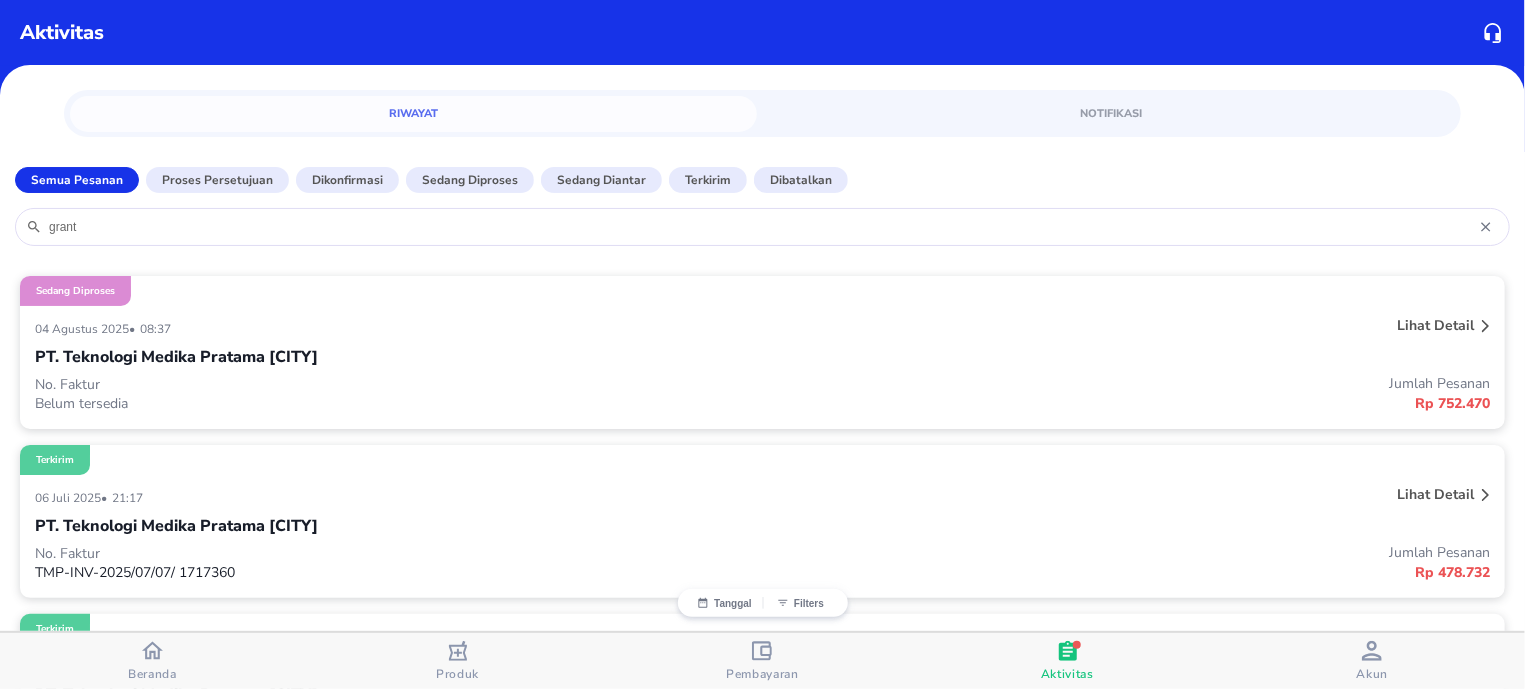 scroll, scrollTop: 127, scrollLeft: 0, axis: vertical 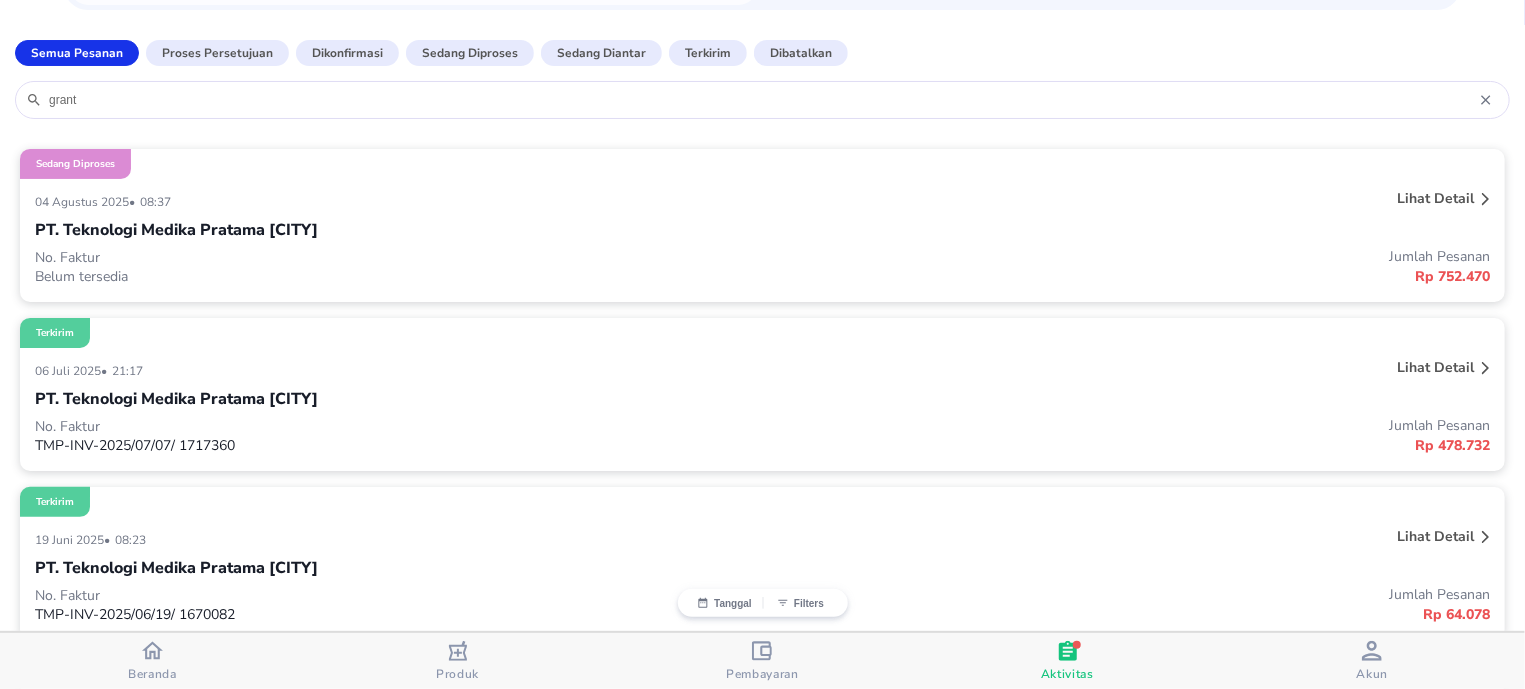 type on "grant" 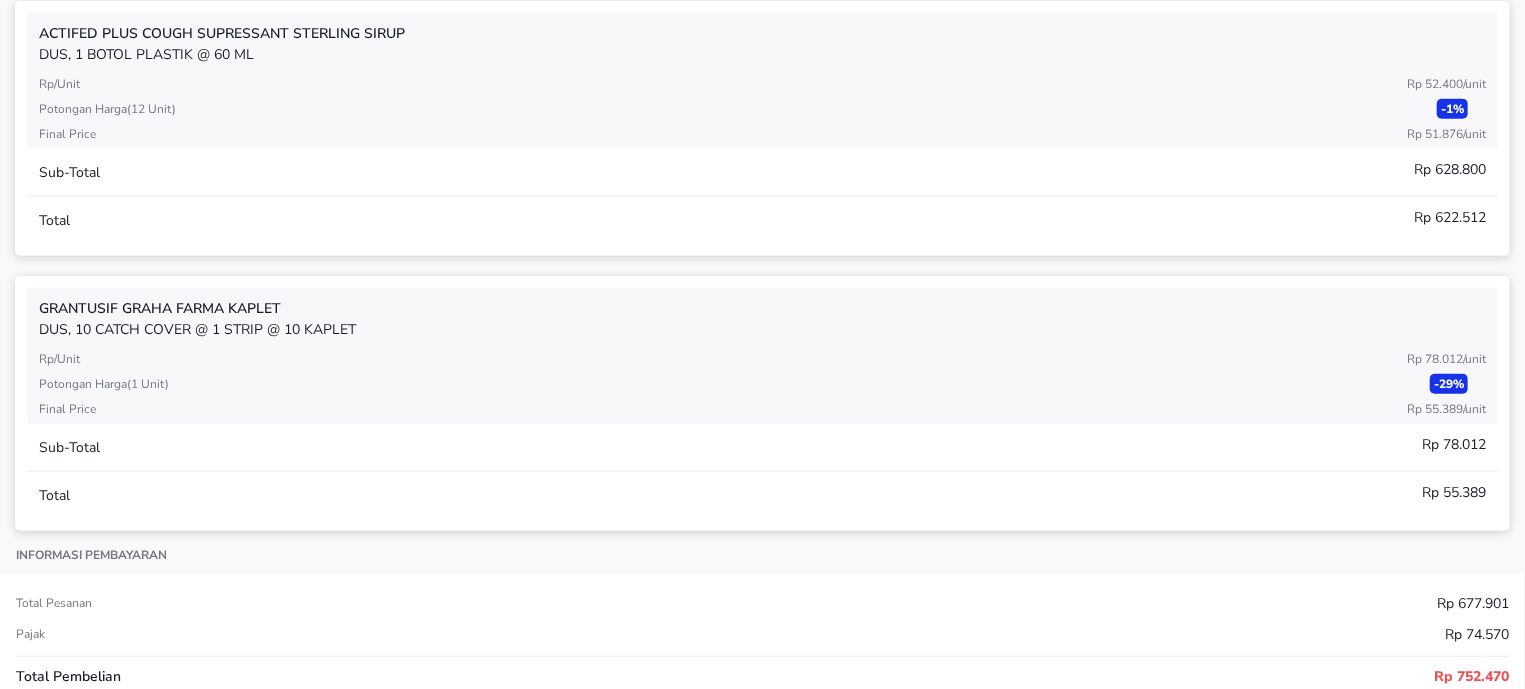 scroll, scrollTop: 891, scrollLeft: 0, axis: vertical 